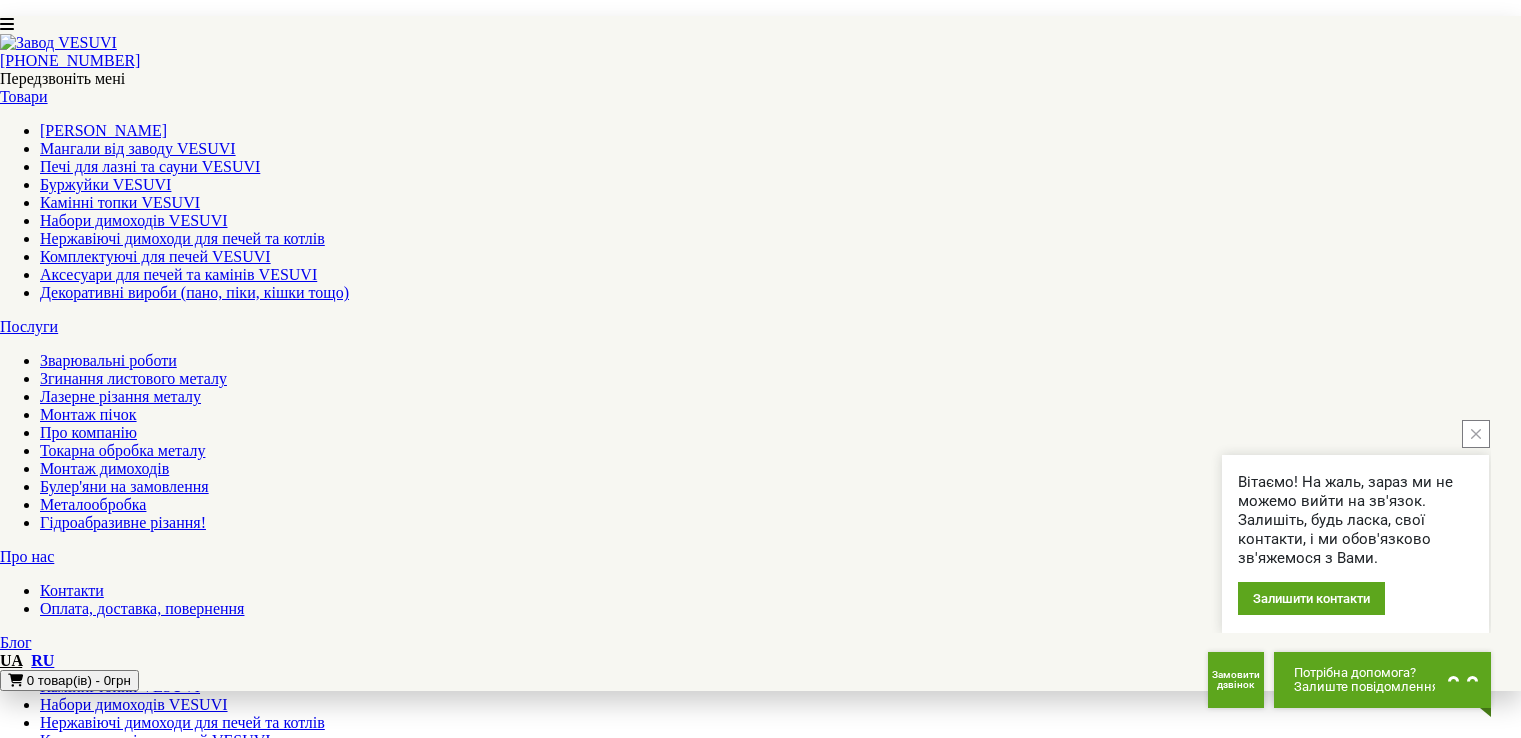 scroll, scrollTop: 258, scrollLeft: 0, axis: vertical 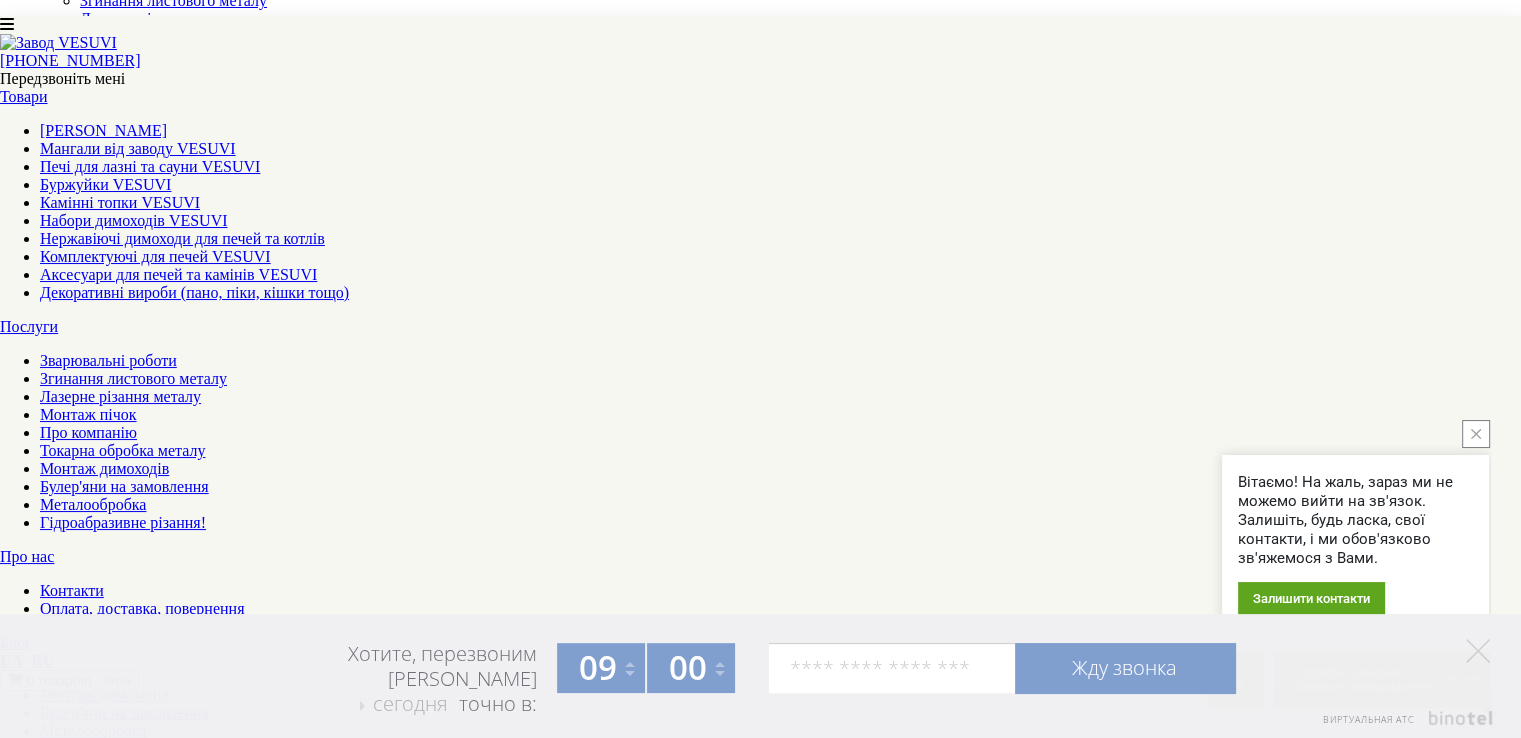 drag, startPoint x: 804, startPoint y: 78, endPoint x: 790, endPoint y: 73, distance: 14.866069 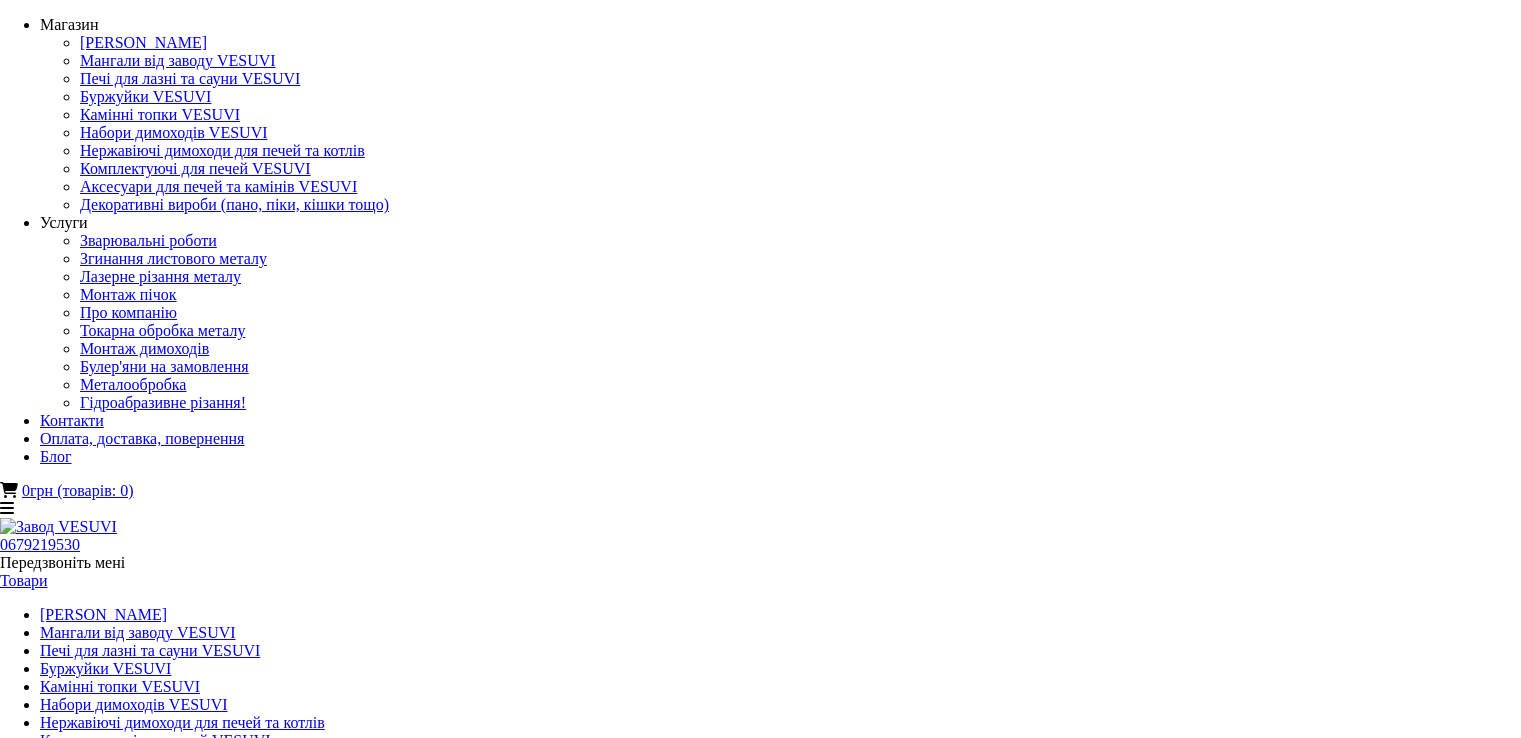 scroll, scrollTop: 0, scrollLeft: 0, axis: both 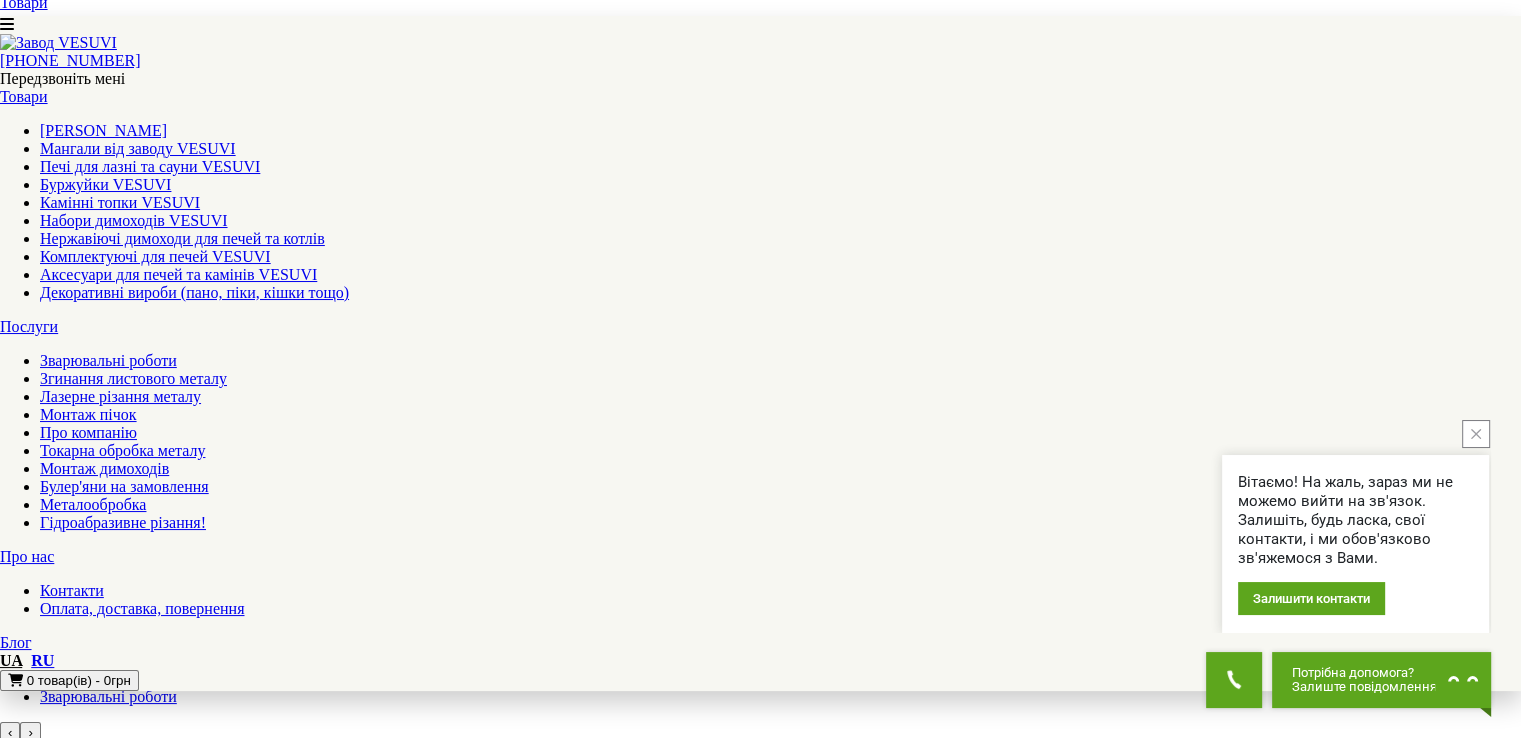 drag, startPoint x: 1525, startPoint y: 162, endPoint x: 1432, endPoint y: 330, distance: 192.02344 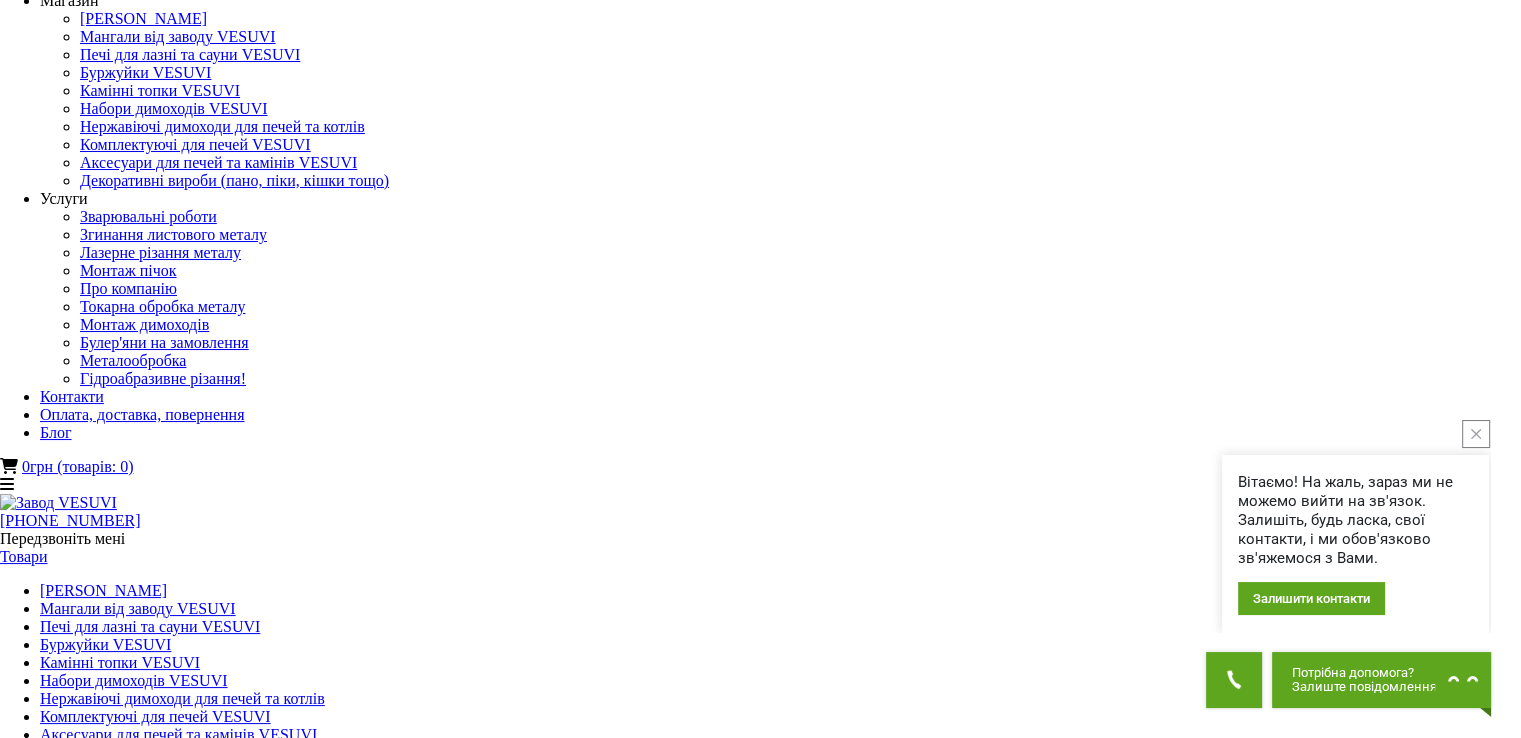scroll, scrollTop: 0, scrollLeft: 0, axis: both 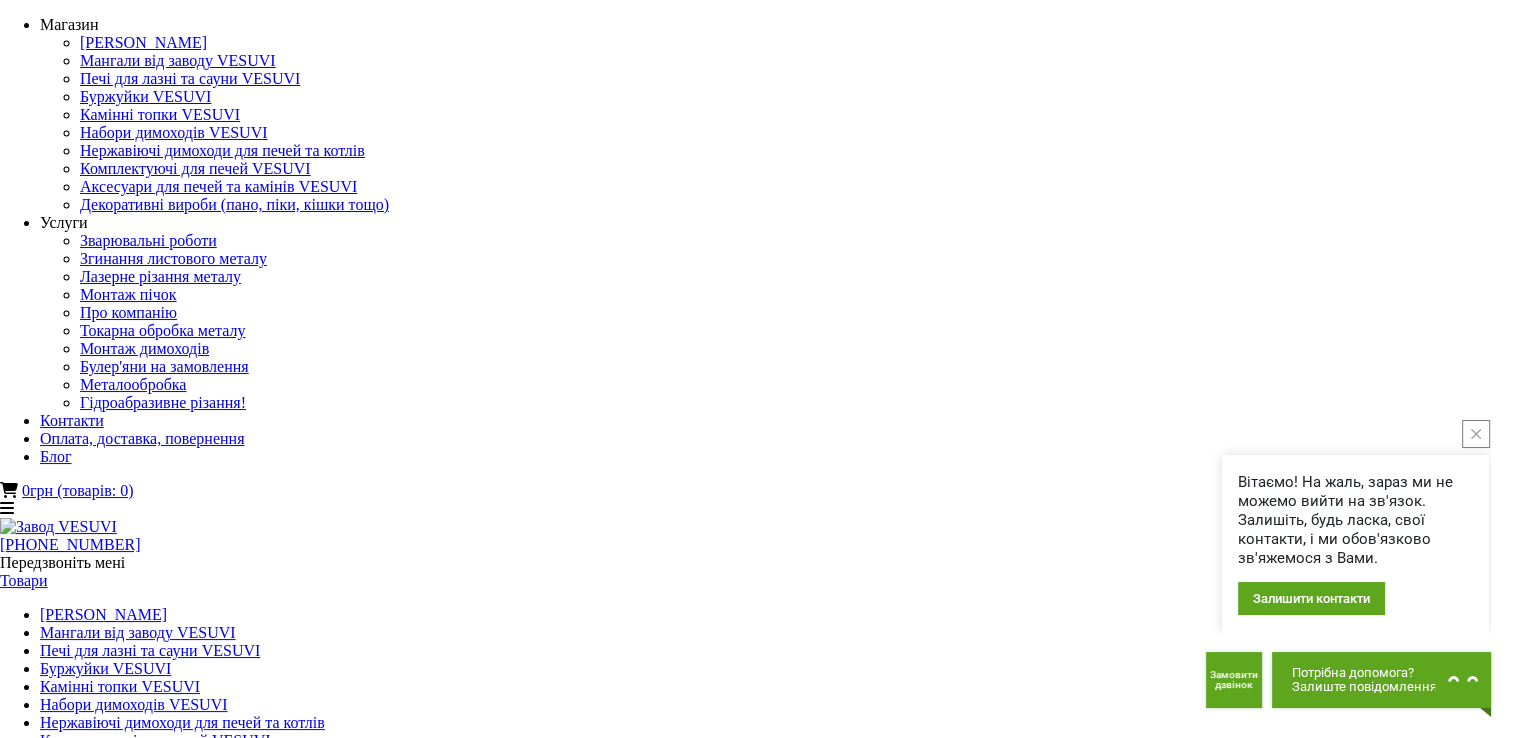 click on "Згинання листового металу" at bounding box center (133, 862) 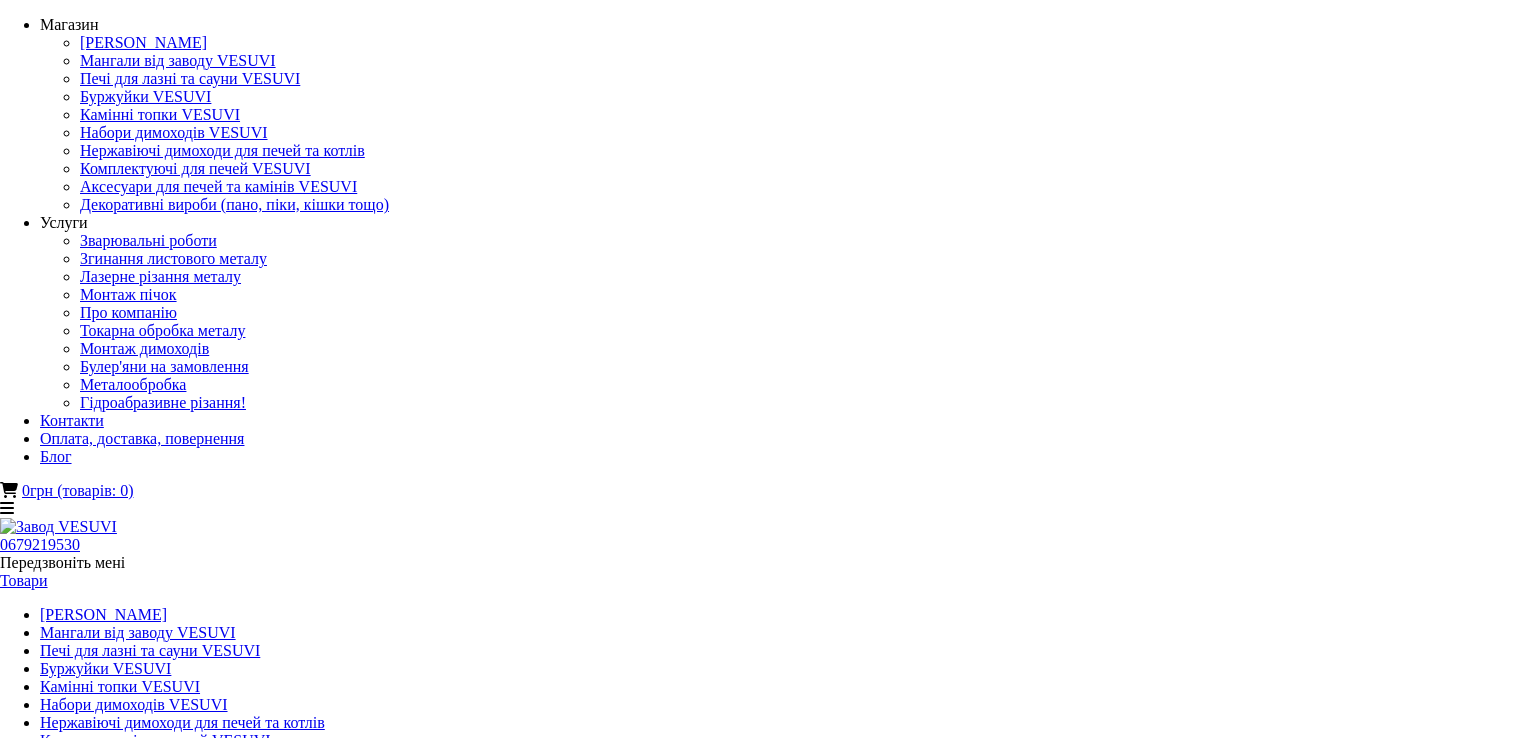 scroll, scrollTop: 0, scrollLeft: 0, axis: both 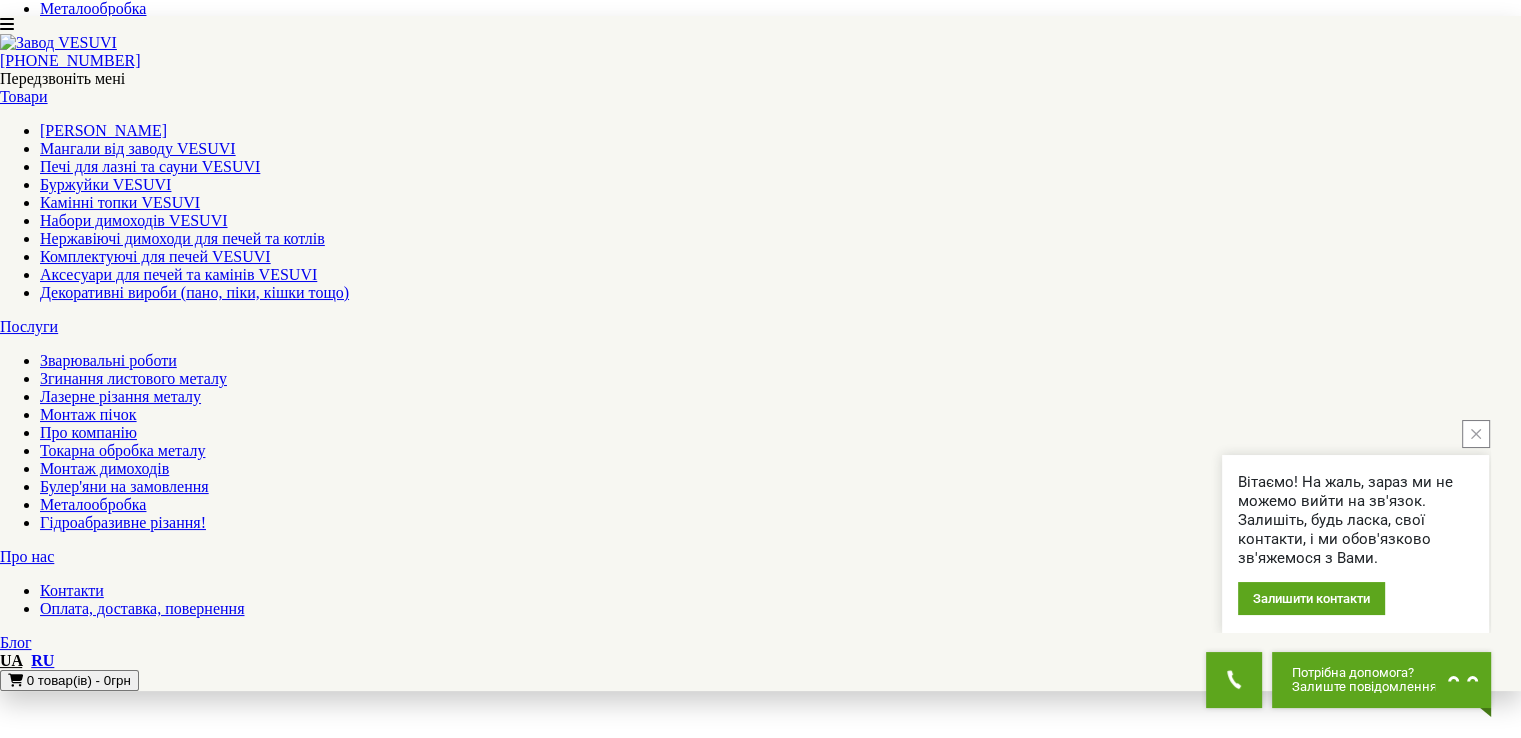 drag, startPoint x: 1528, startPoint y: 119, endPoint x: 1474, endPoint y: 431, distance: 316.63858 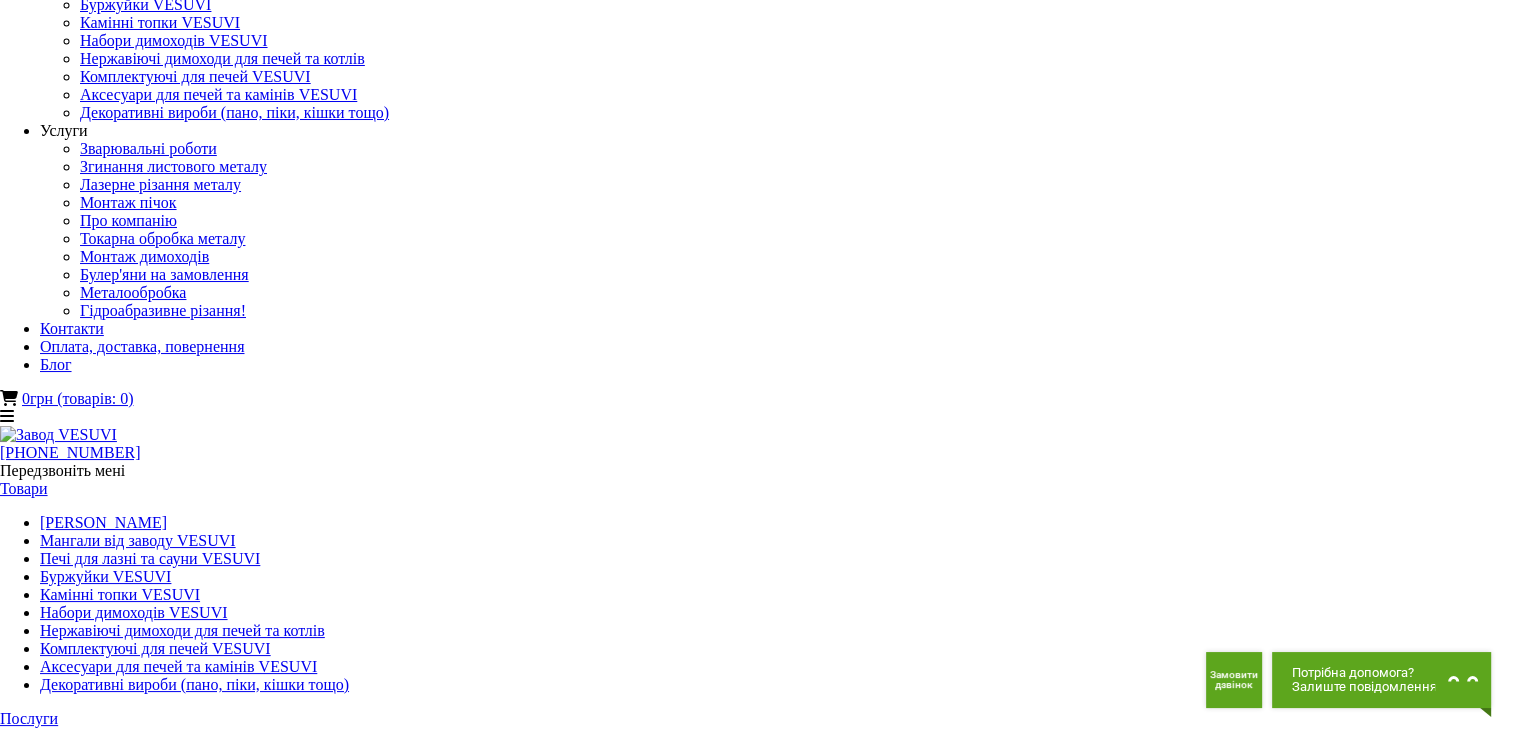 scroll, scrollTop: 68, scrollLeft: 0, axis: vertical 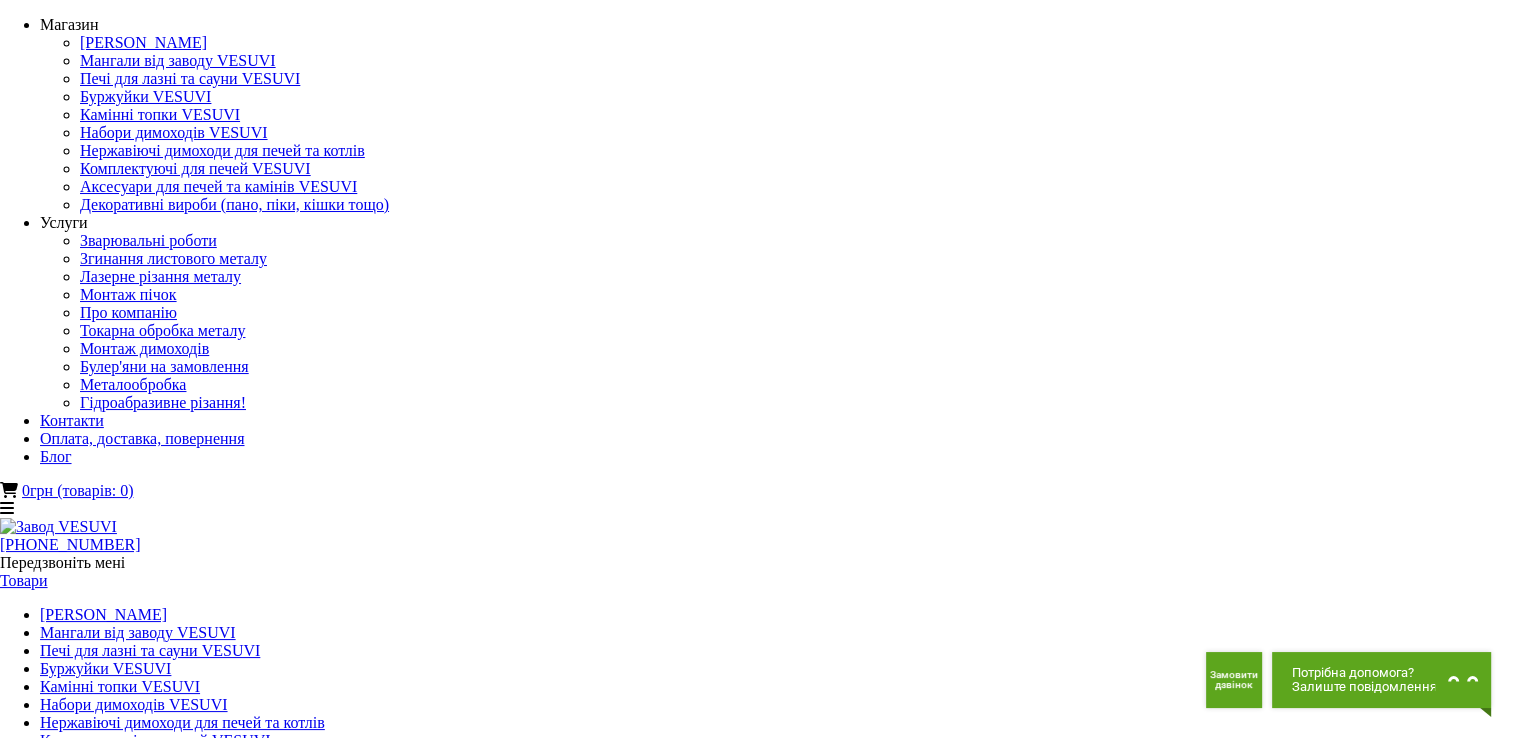 click on "Лазерне різання металу" at bounding box center [120, 880] 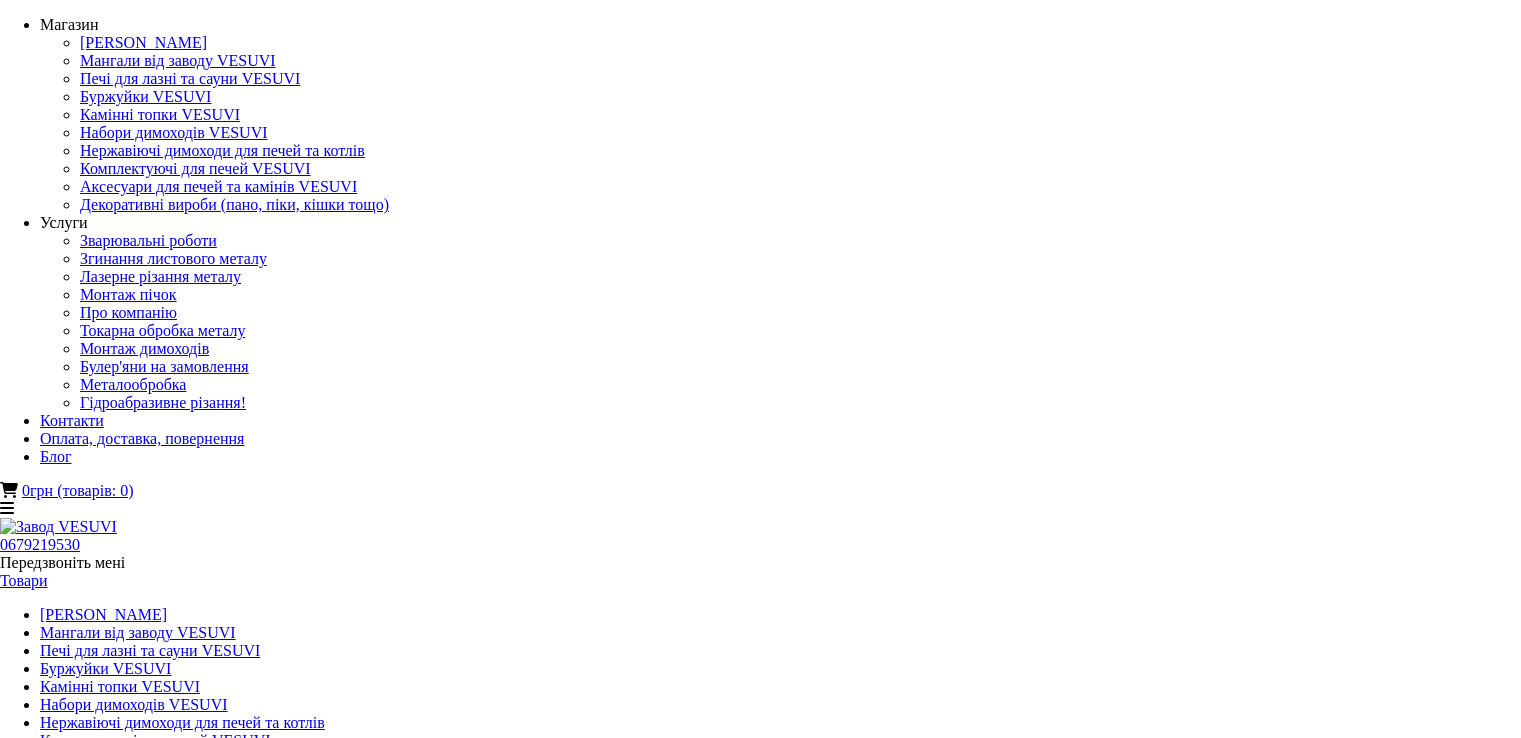 scroll, scrollTop: 0, scrollLeft: 0, axis: both 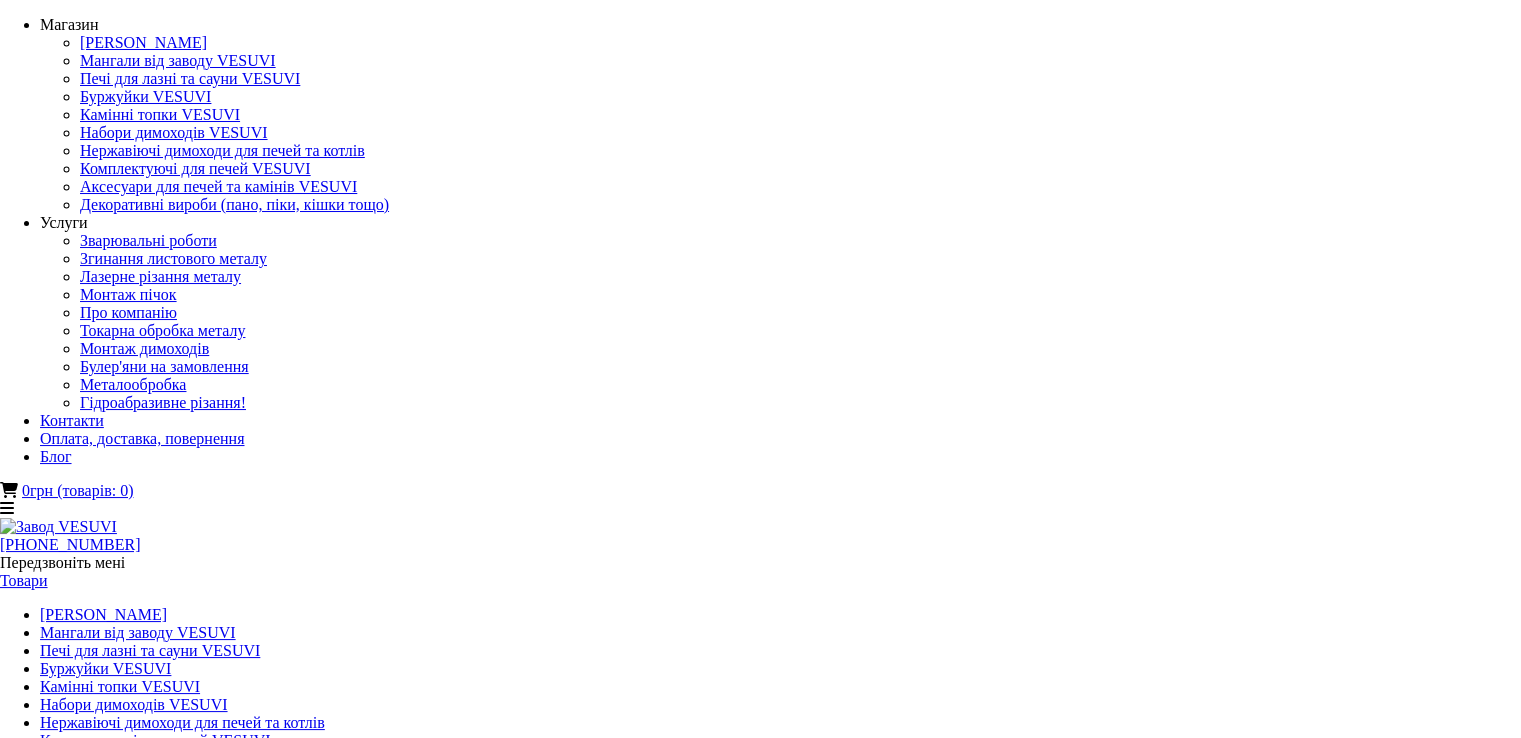 drag, startPoint x: 1525, startPoint y: 170, endPoint x: 1368, endPoint y: 135, distance: 160.85397 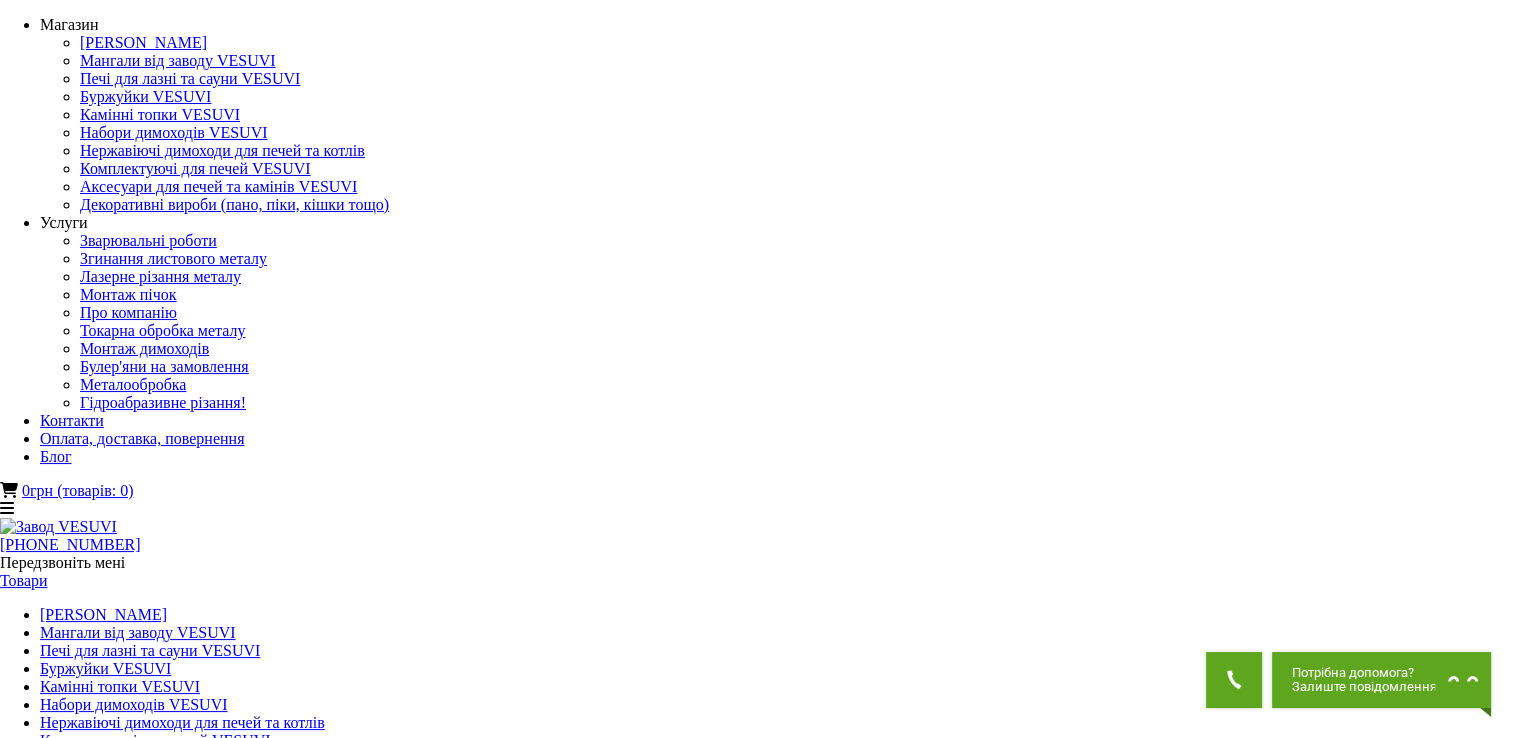 click on "Монтаж пічок" at bounding box center [88, 898] 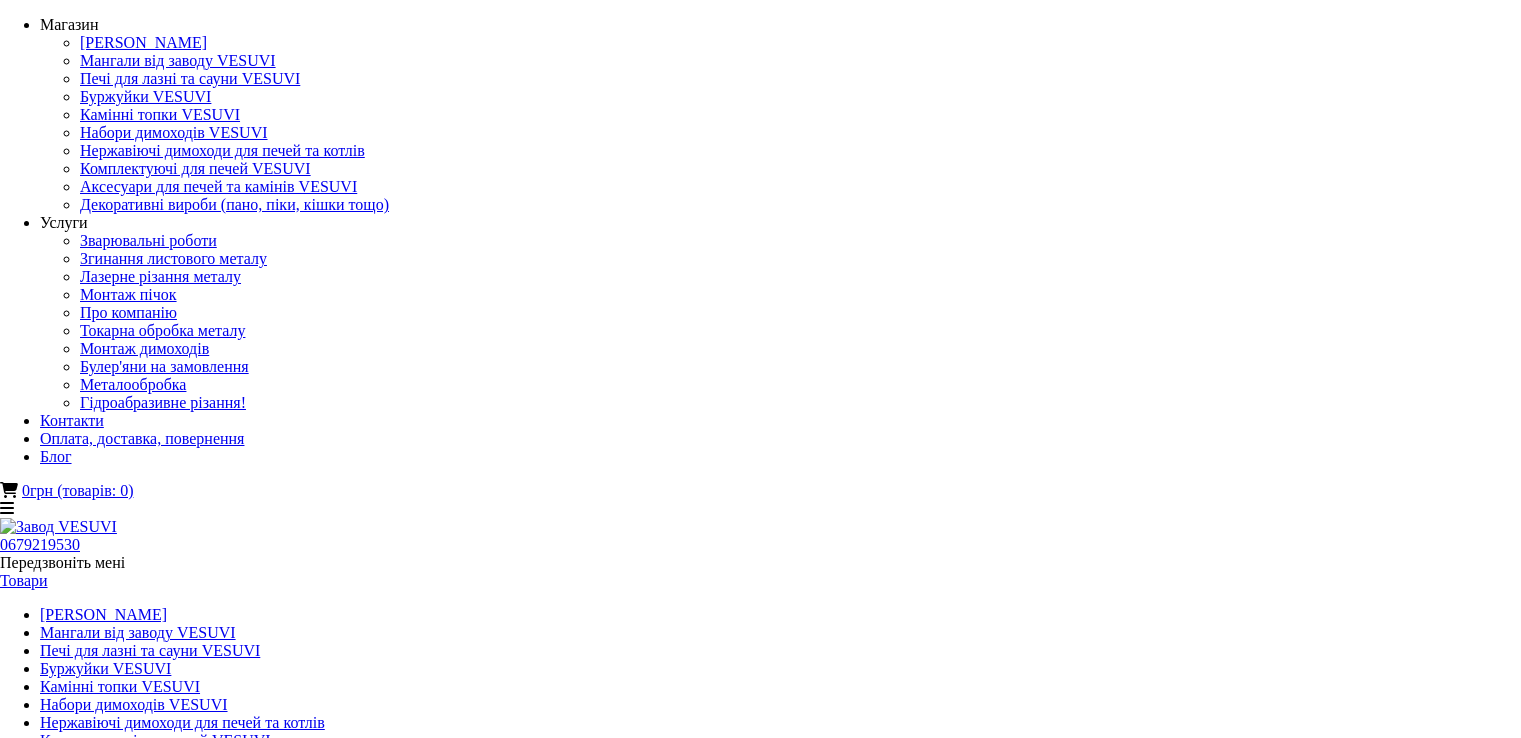scroll, scrollTop: 0, scrollLeft: 0, axis: both 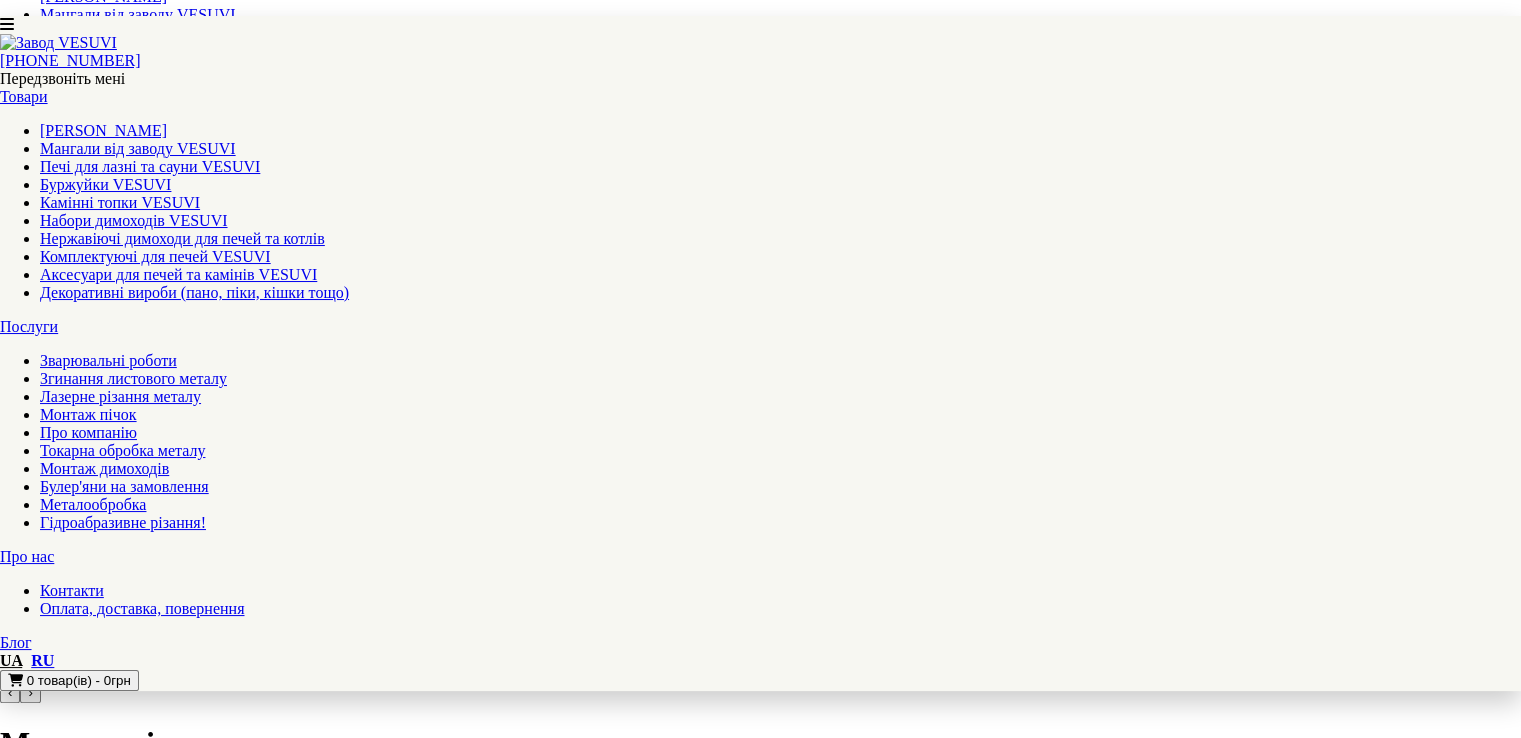 drag, startPoint x: 1524, startPoint y: 168, endPoint x: 1504, endPoint y: 453, distance: 285.7009 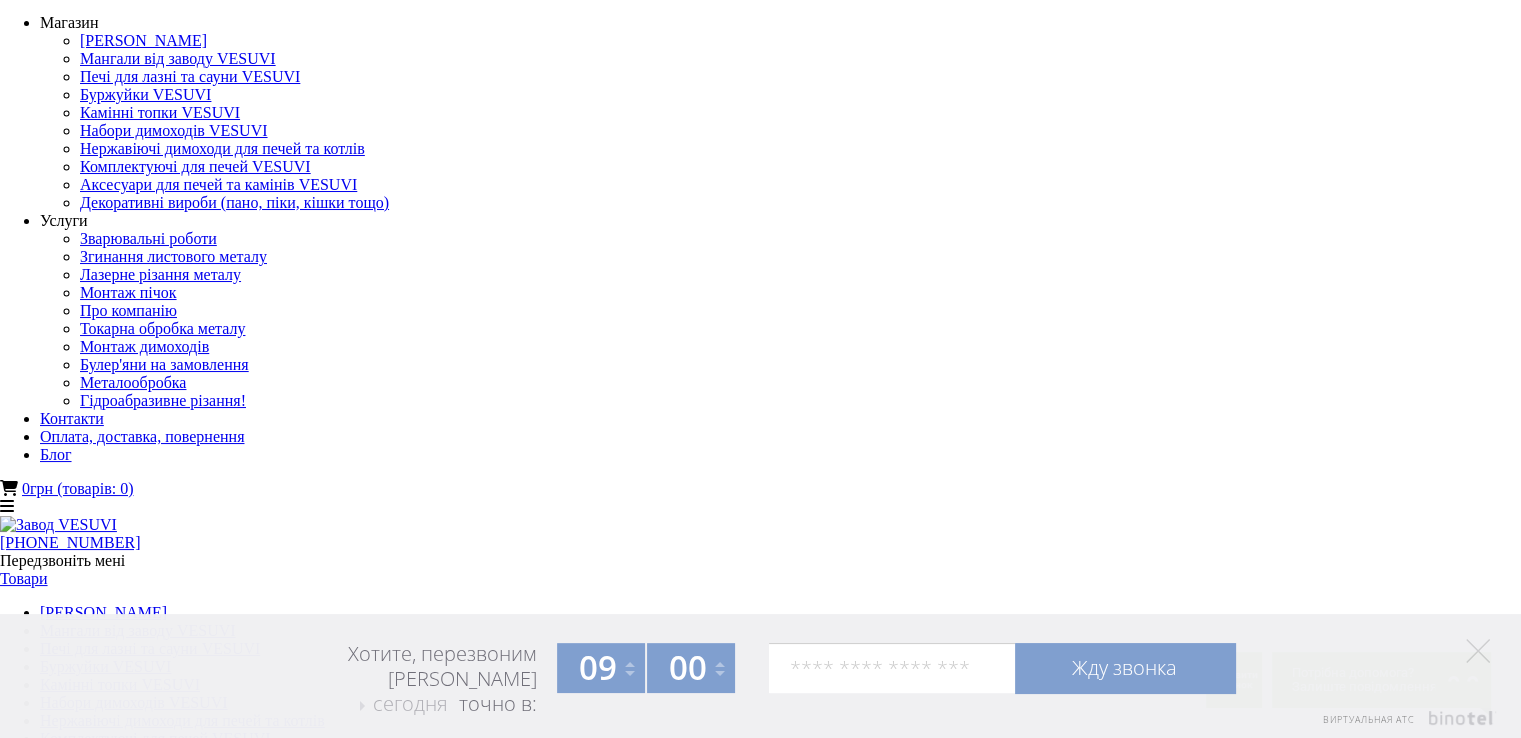 scroll, scrollTop: 0, scrollLeft: 0, axis: both 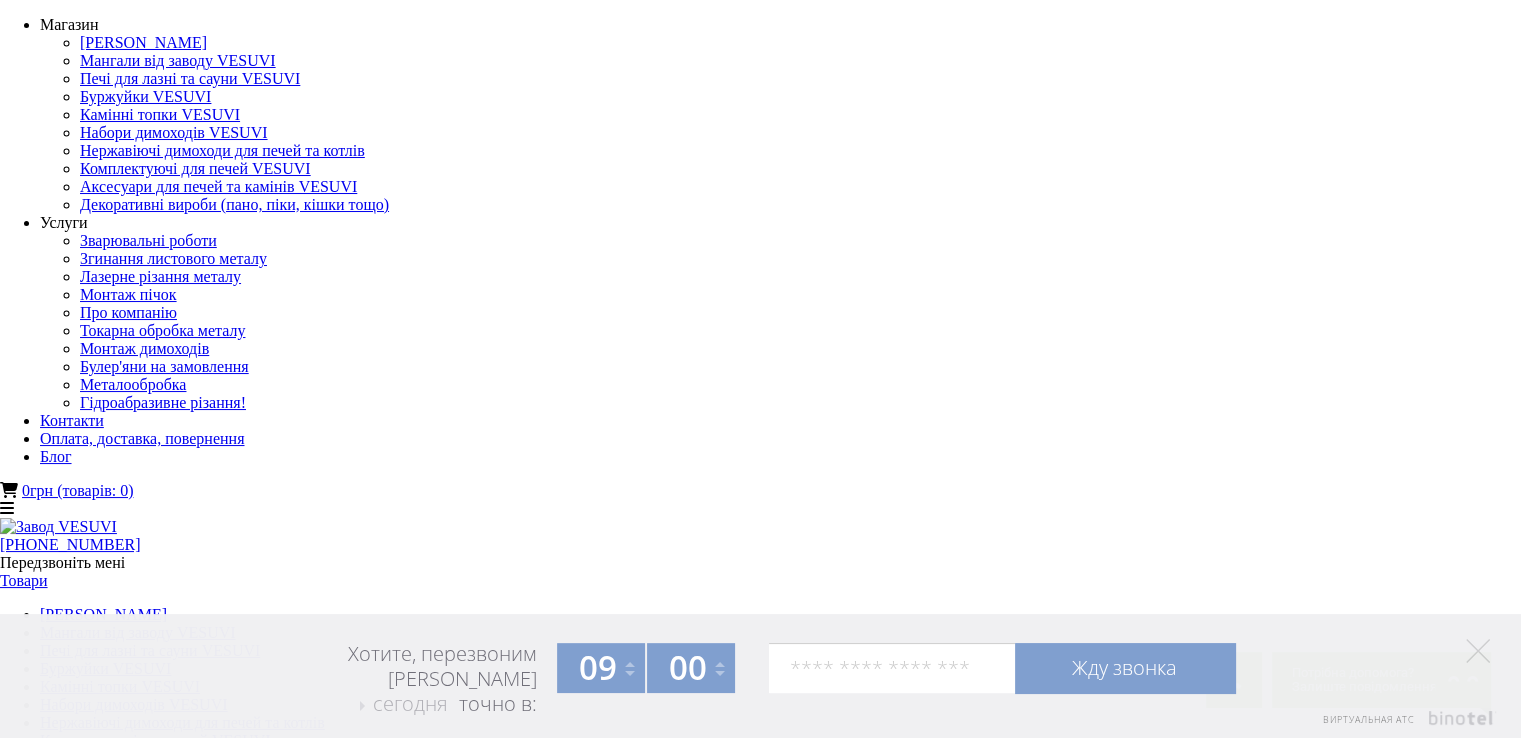 click on "Про компанію" at bounding box center (88, 916) 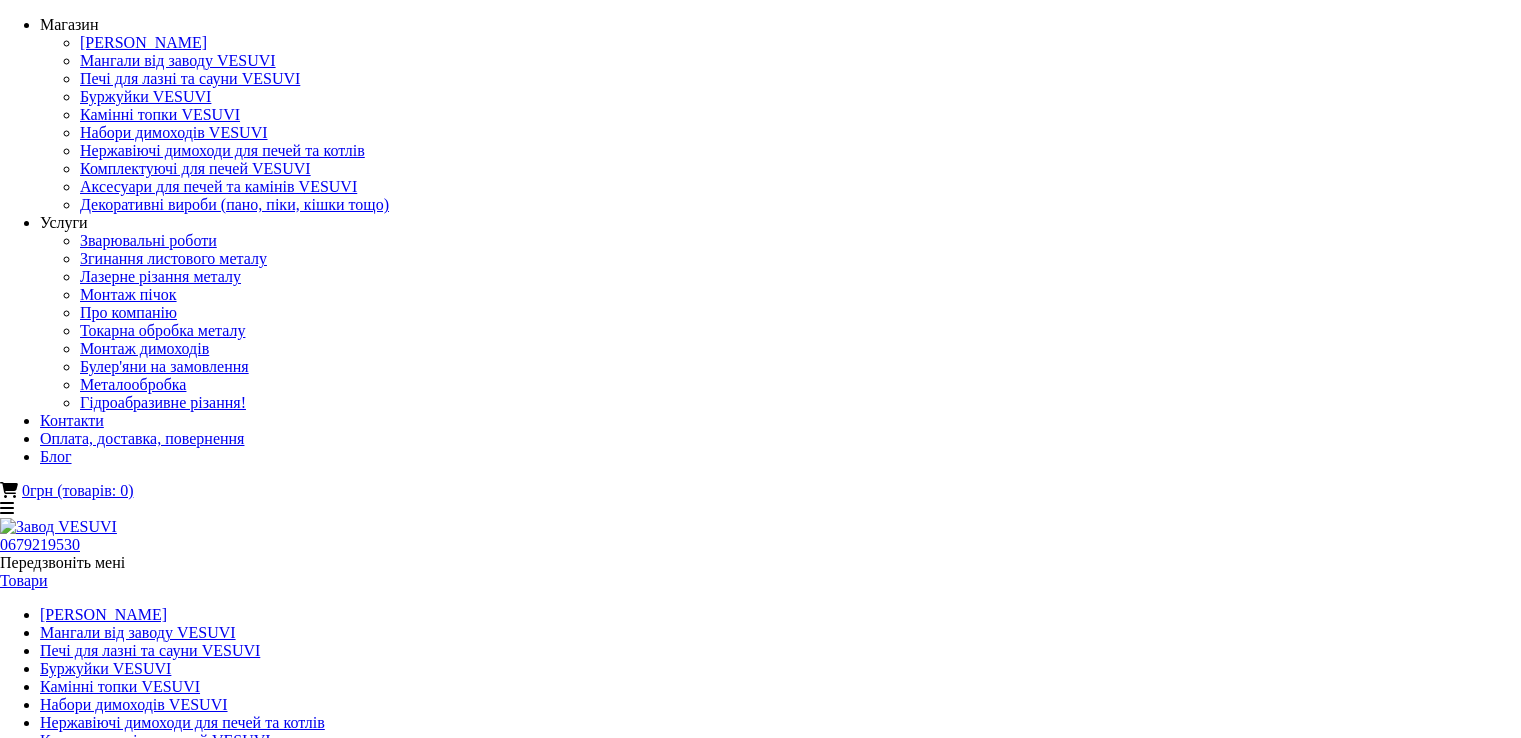 scroll, scrollTop: 70, scrollLeft: 0, axis: vertical 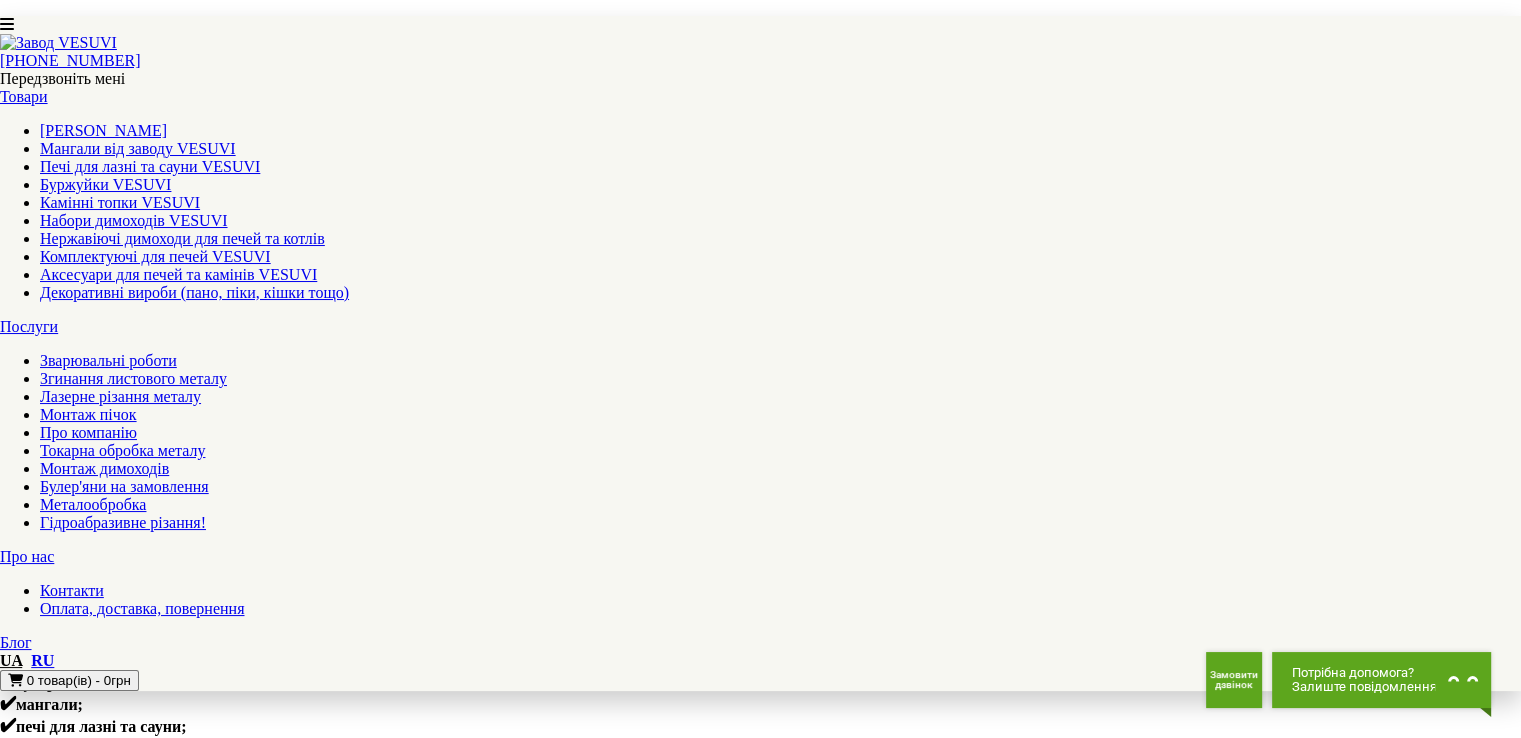 click on "Токарна обробка металу" at bounding box center (122, 450) 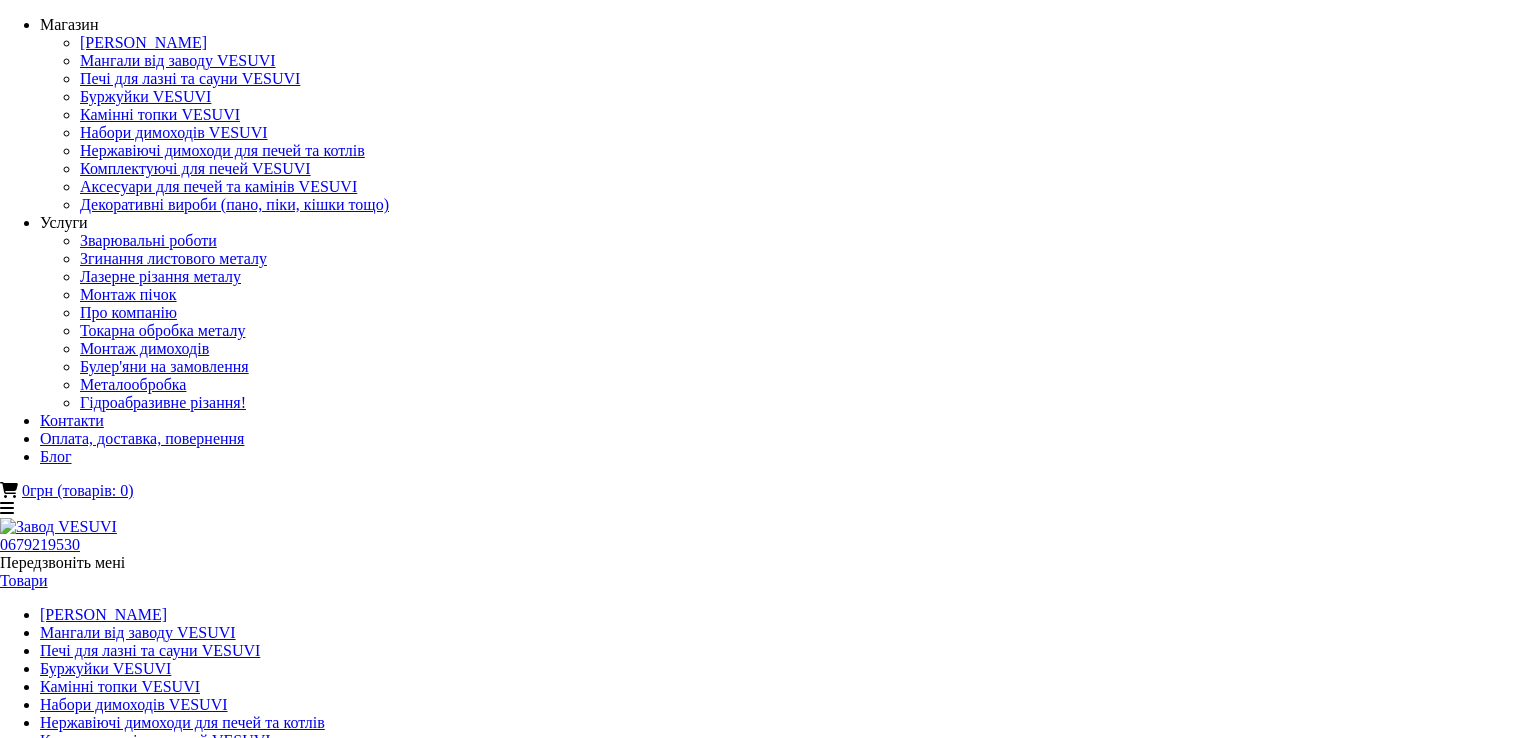 scroll, scrollTop: 0, scrollLeft: 0, axis: both 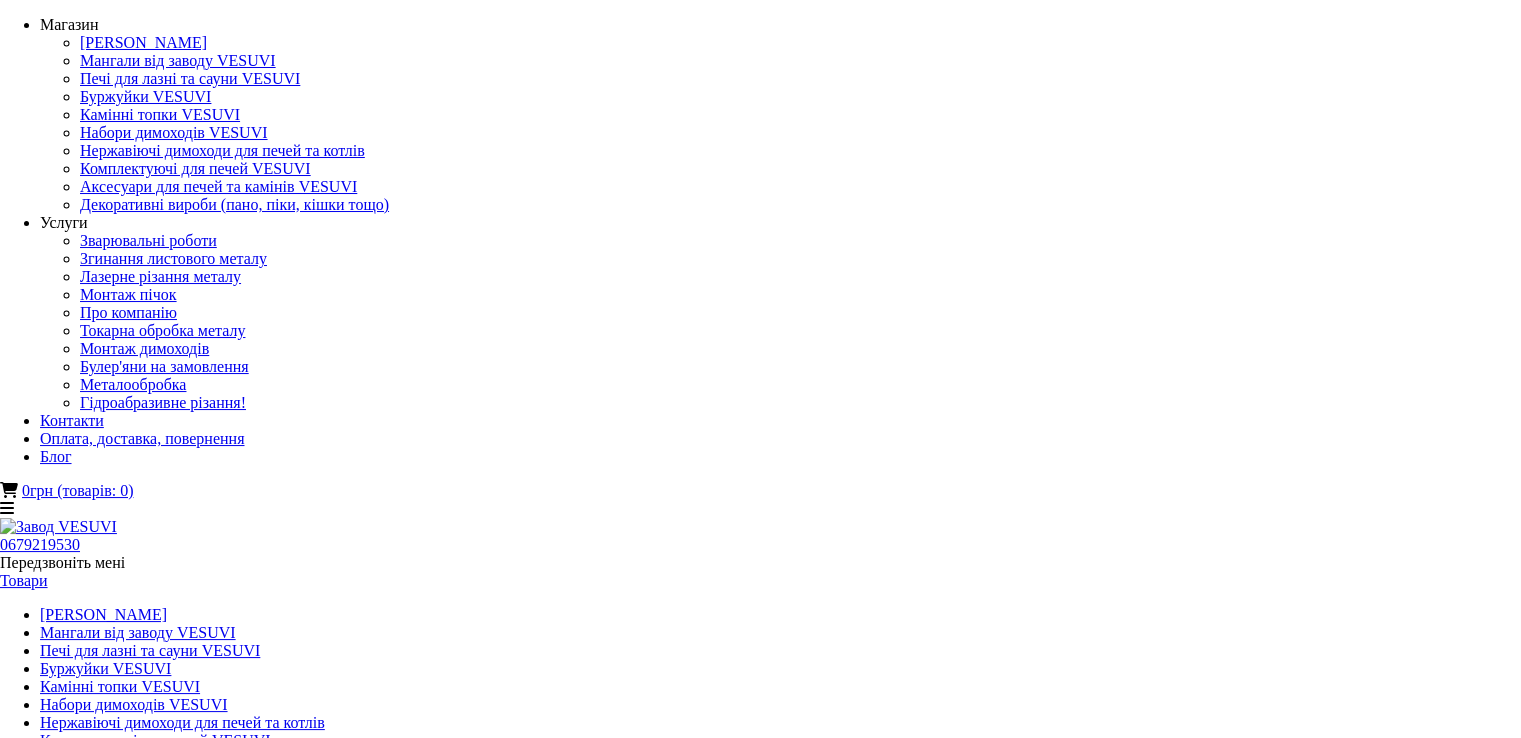 click on "Металообробка" at bounding box center (93, 988) 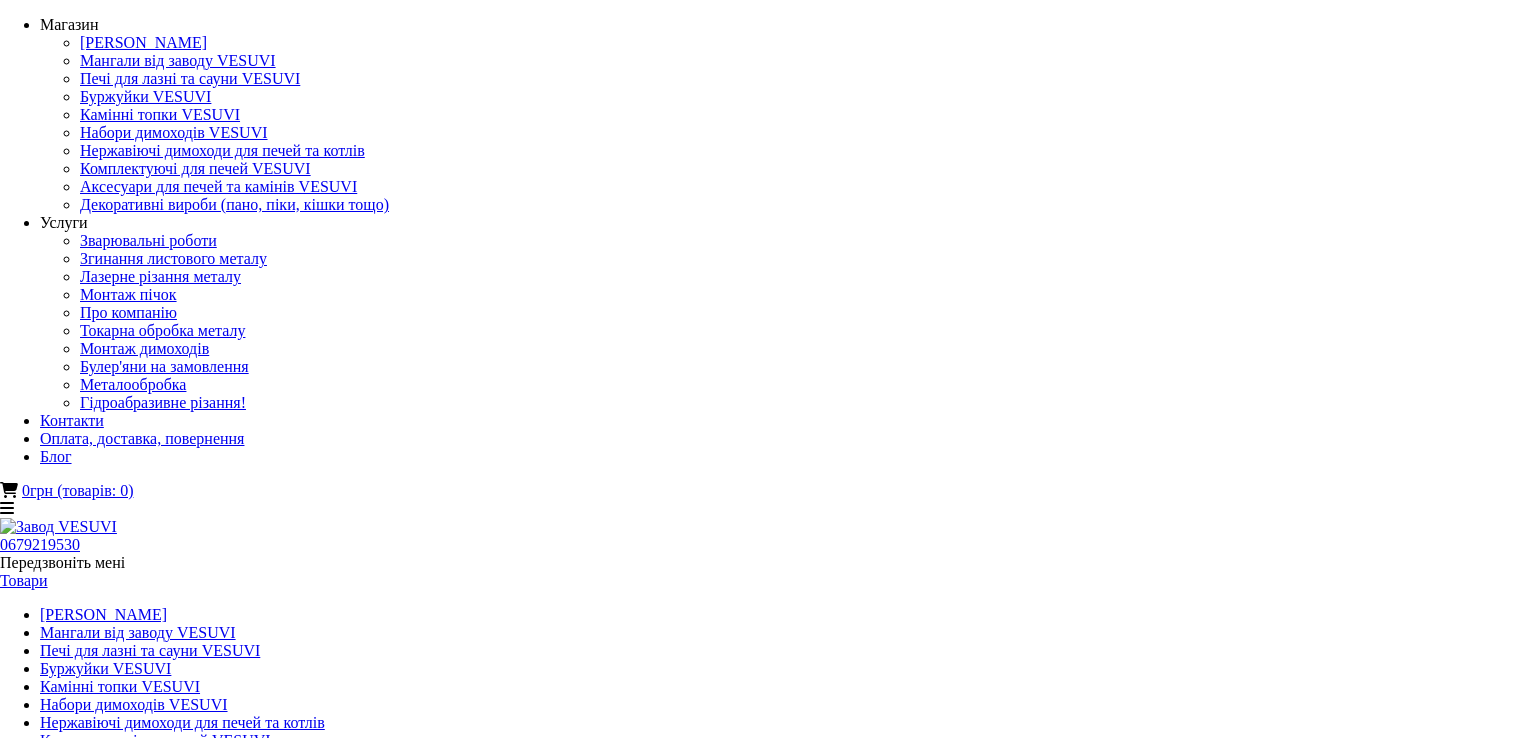 scroll, scrollTop: 0, scrollLeft: 0, axis: both 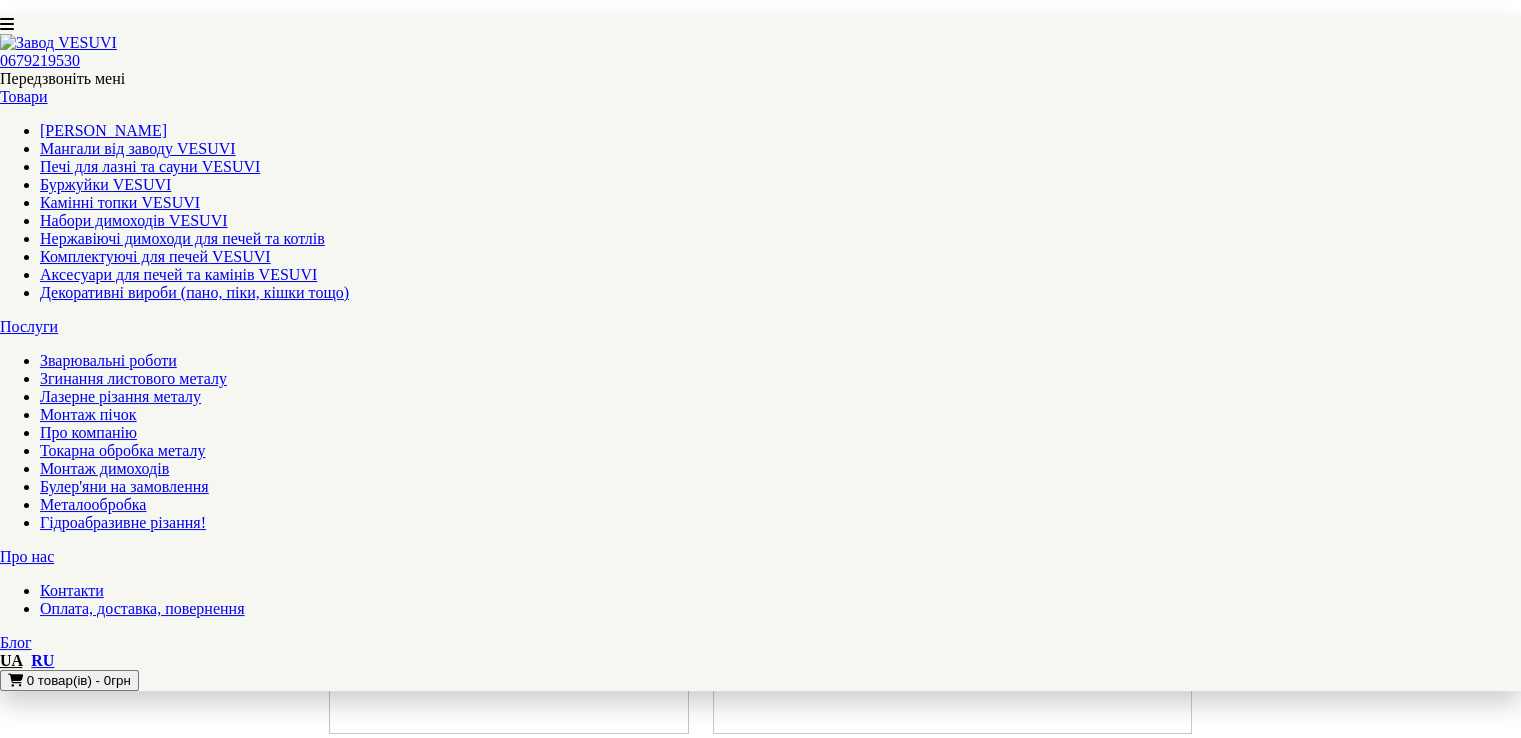 click on "Гідроабразивне різання!" at bounding box center [123, 522] 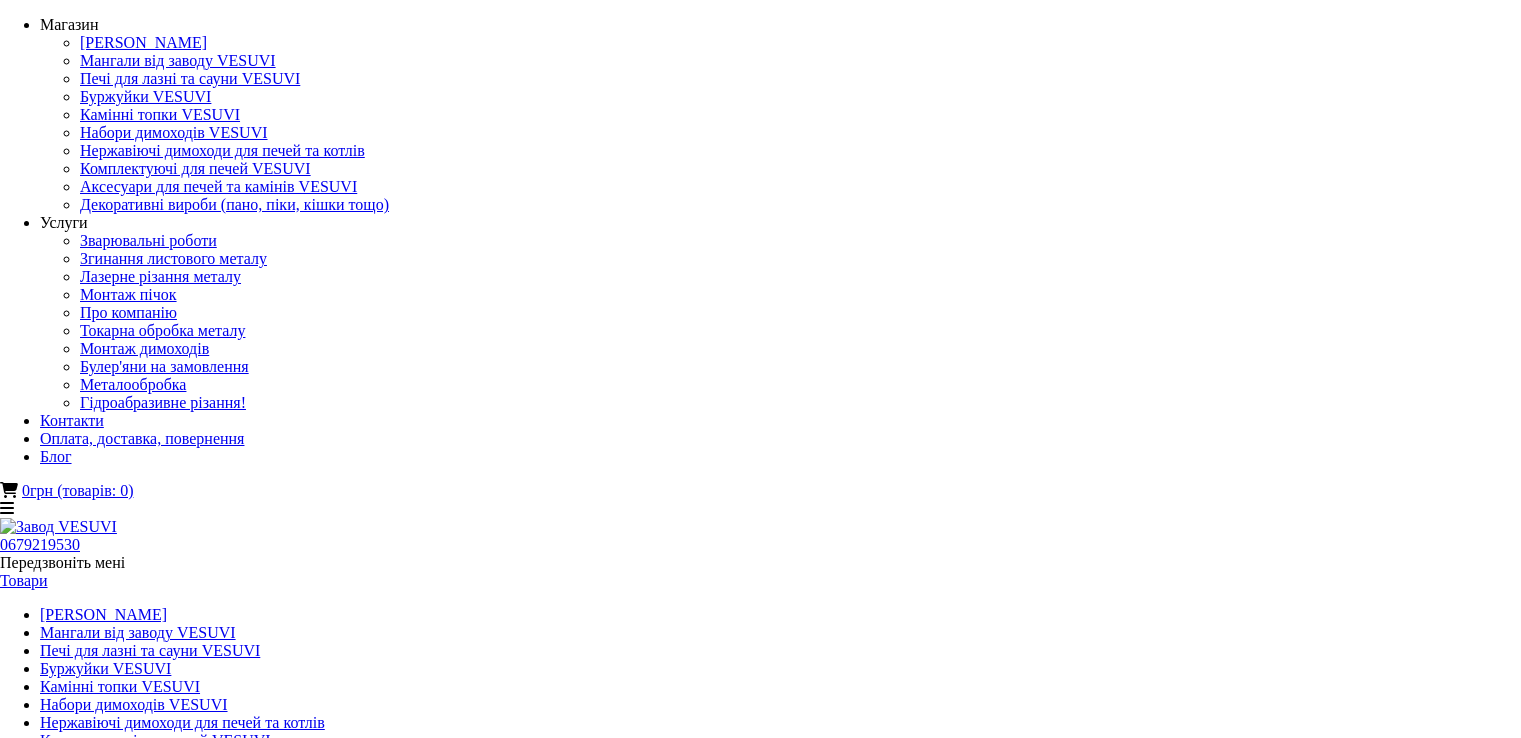 scroll, scrollTop: 0, scrollLeft: 0, axis: both 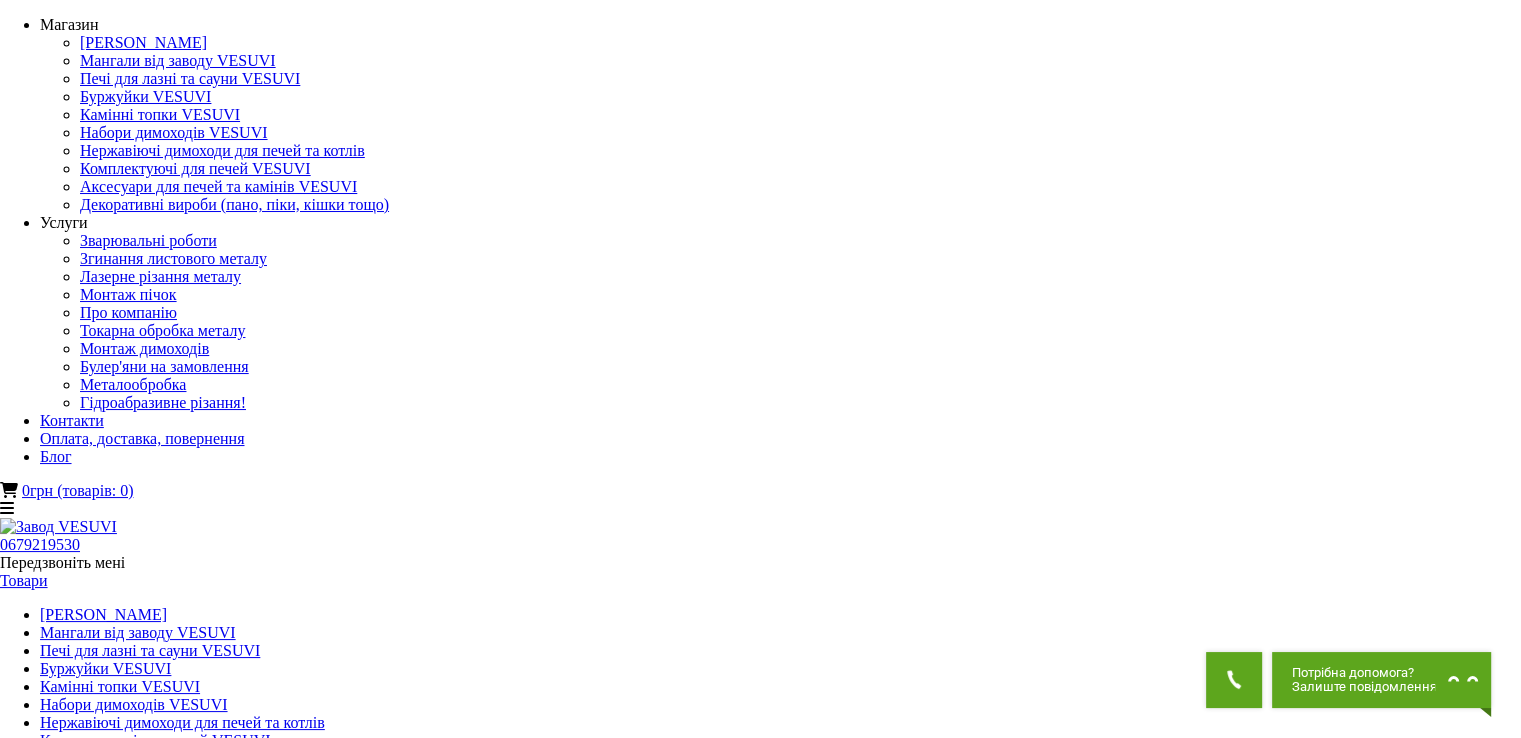 drag, startPoint x: 1531, startPoint y: 235, endPoint x: 1483, endPoint y: 30, distance: 210.54453 